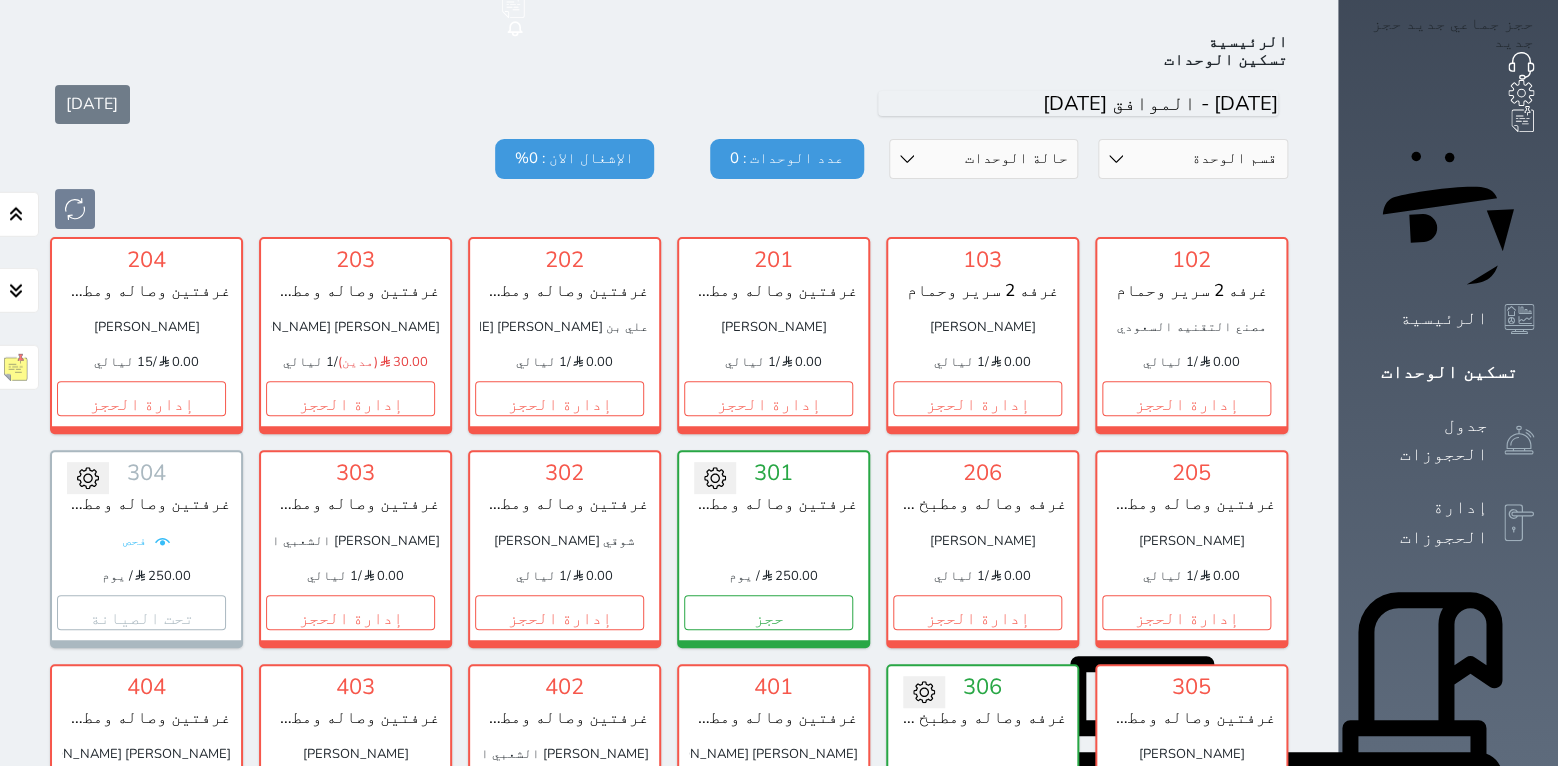 scroll, scrollTop: 78, scrollLeft: 0, axis: vertical 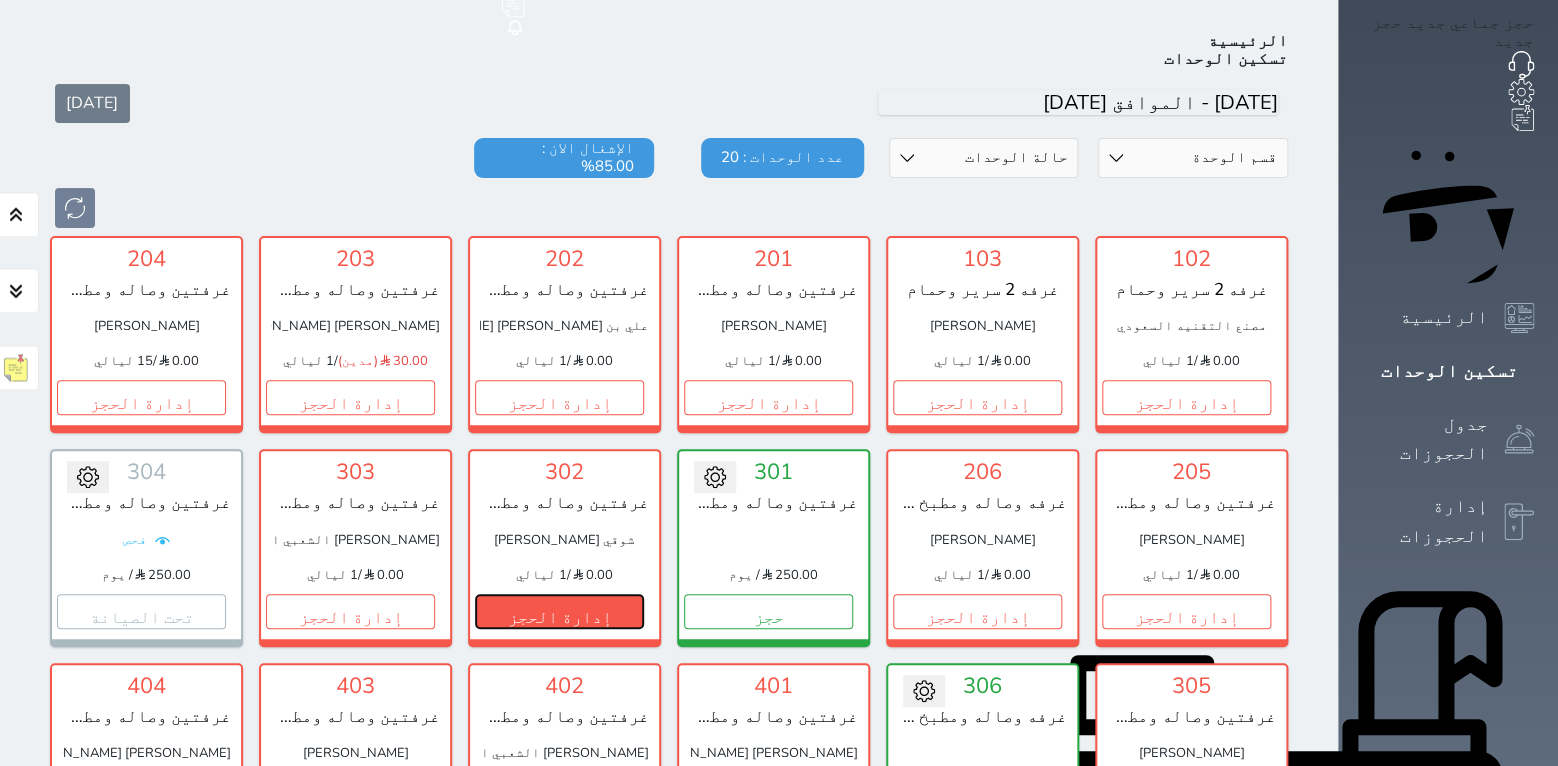 click on "إدارة الحجز" at bounding box center (559, 611) 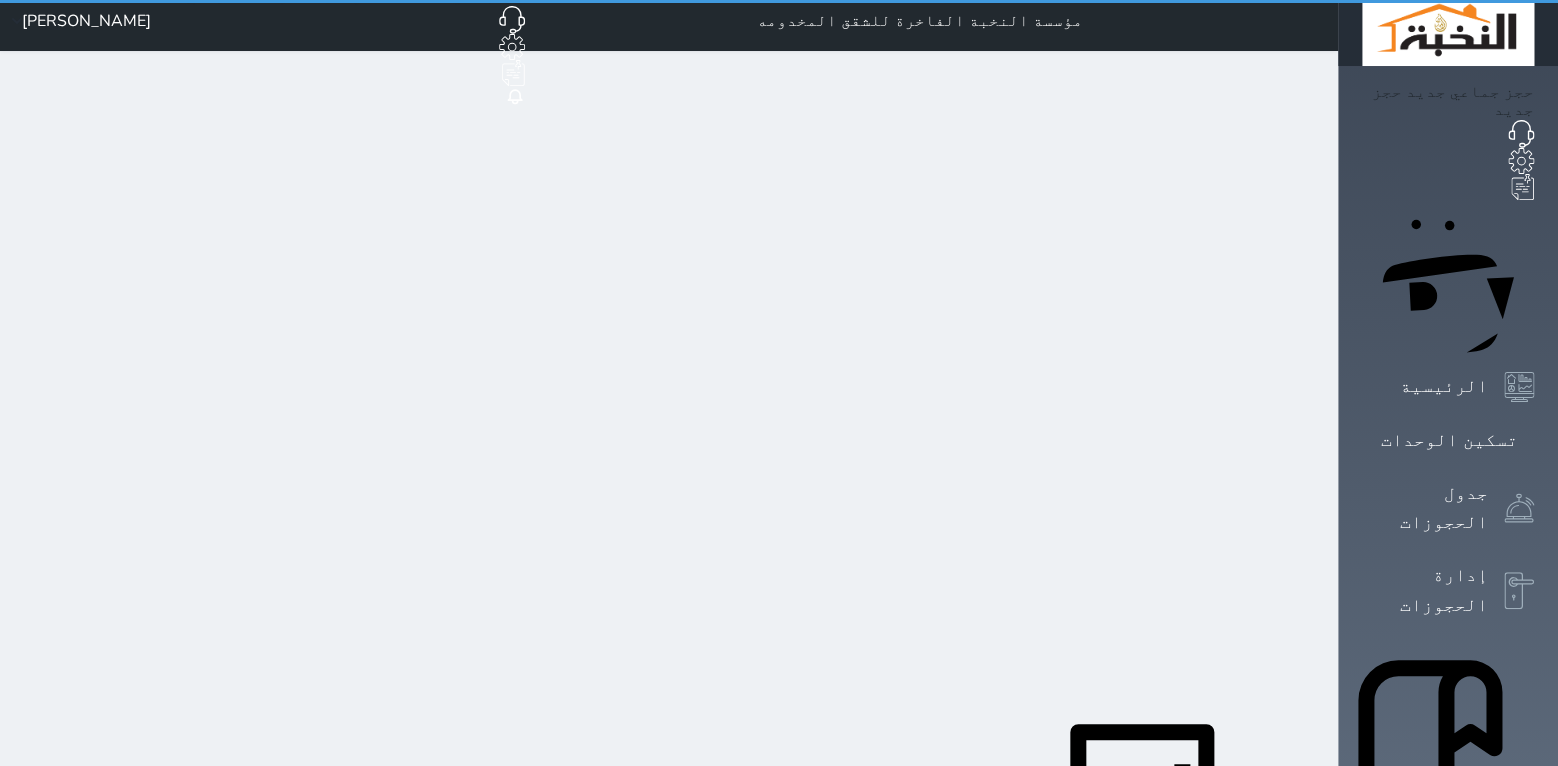 scroll, scrollTop: 0, scrollLeft: 0, axis: both 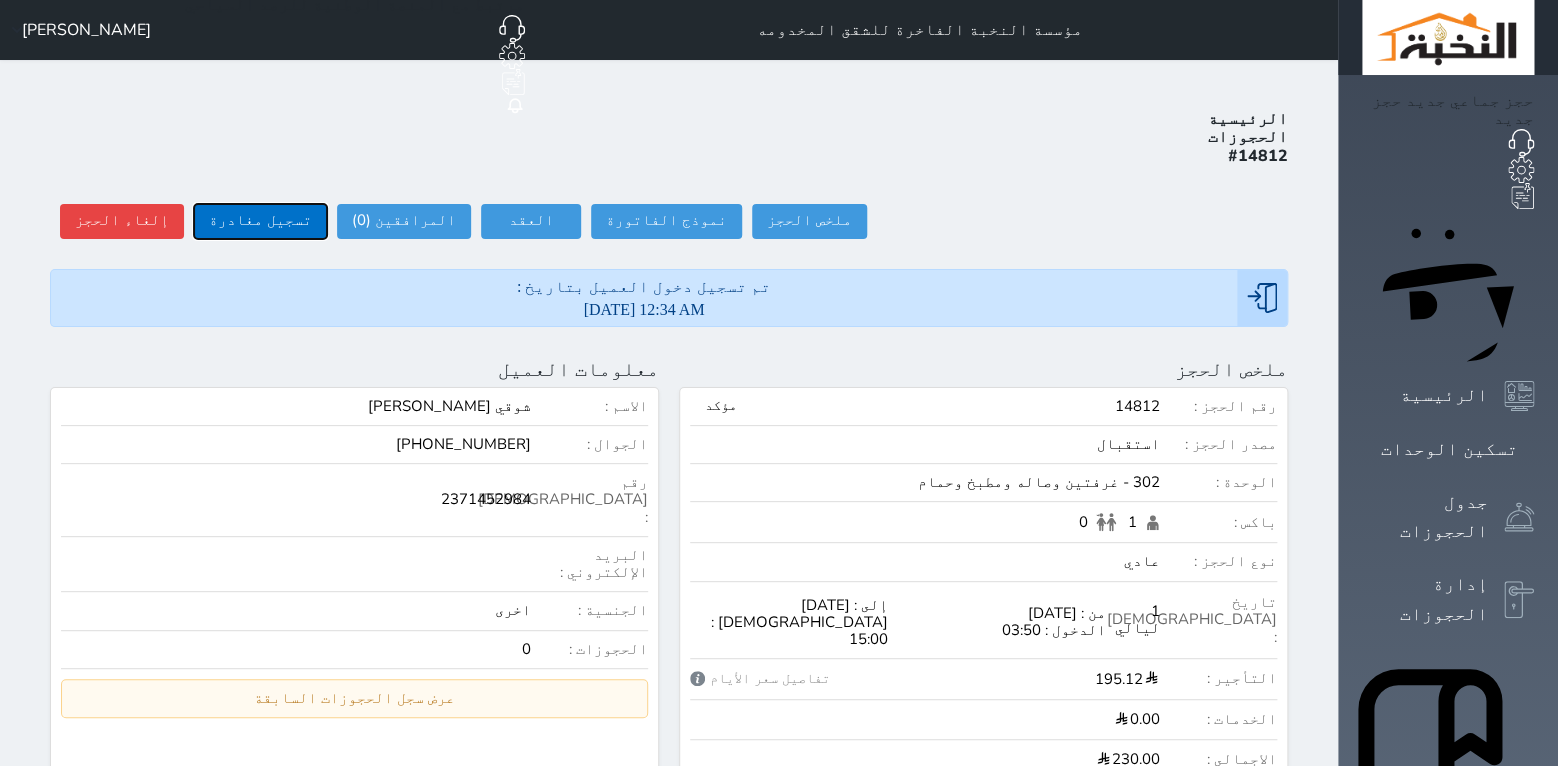 click on "تسجيل مغادرة" at bounding box center [260, 221] 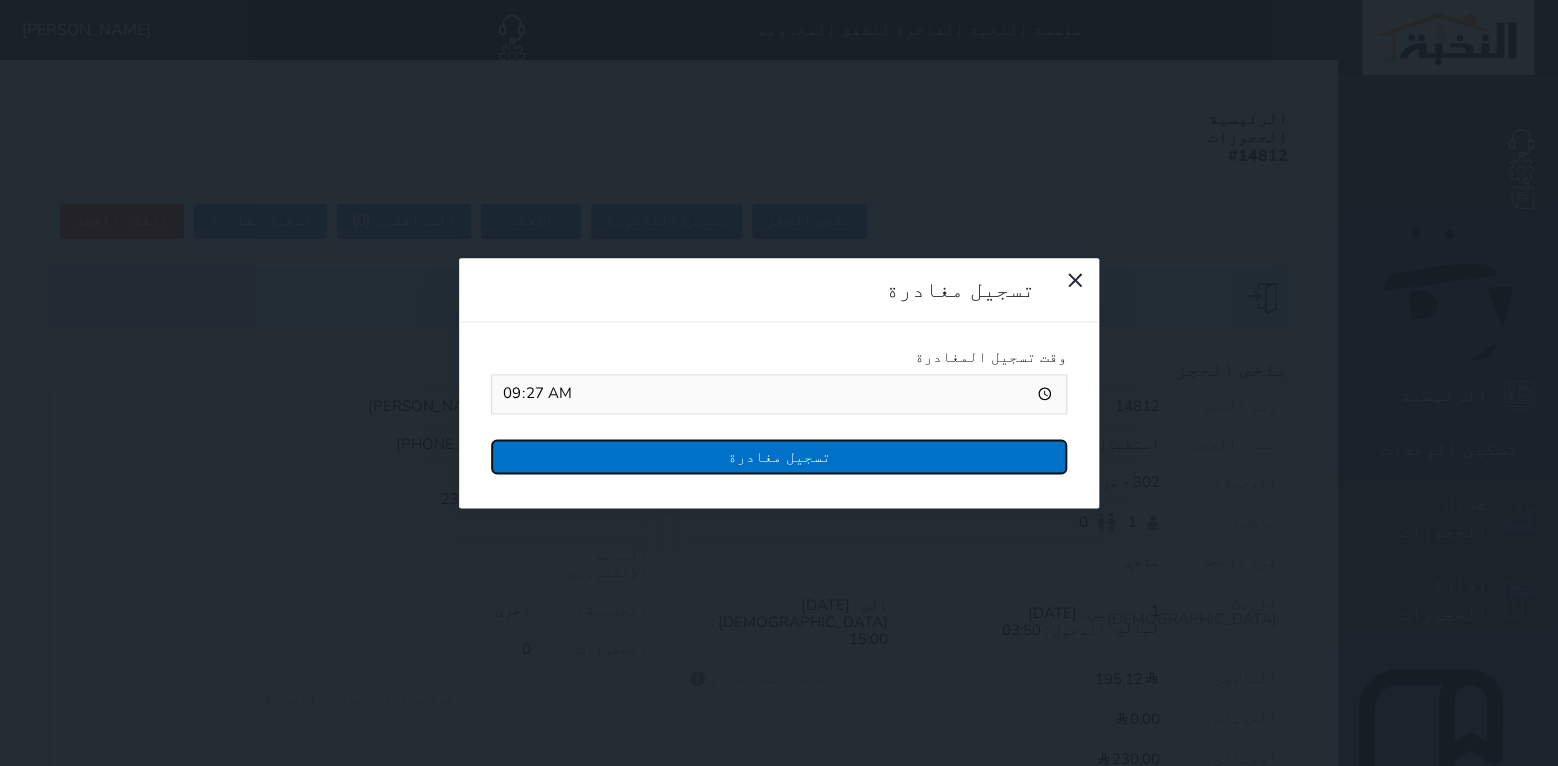 click on "تسجيل مغادرة" at bounding box center (779, 456) 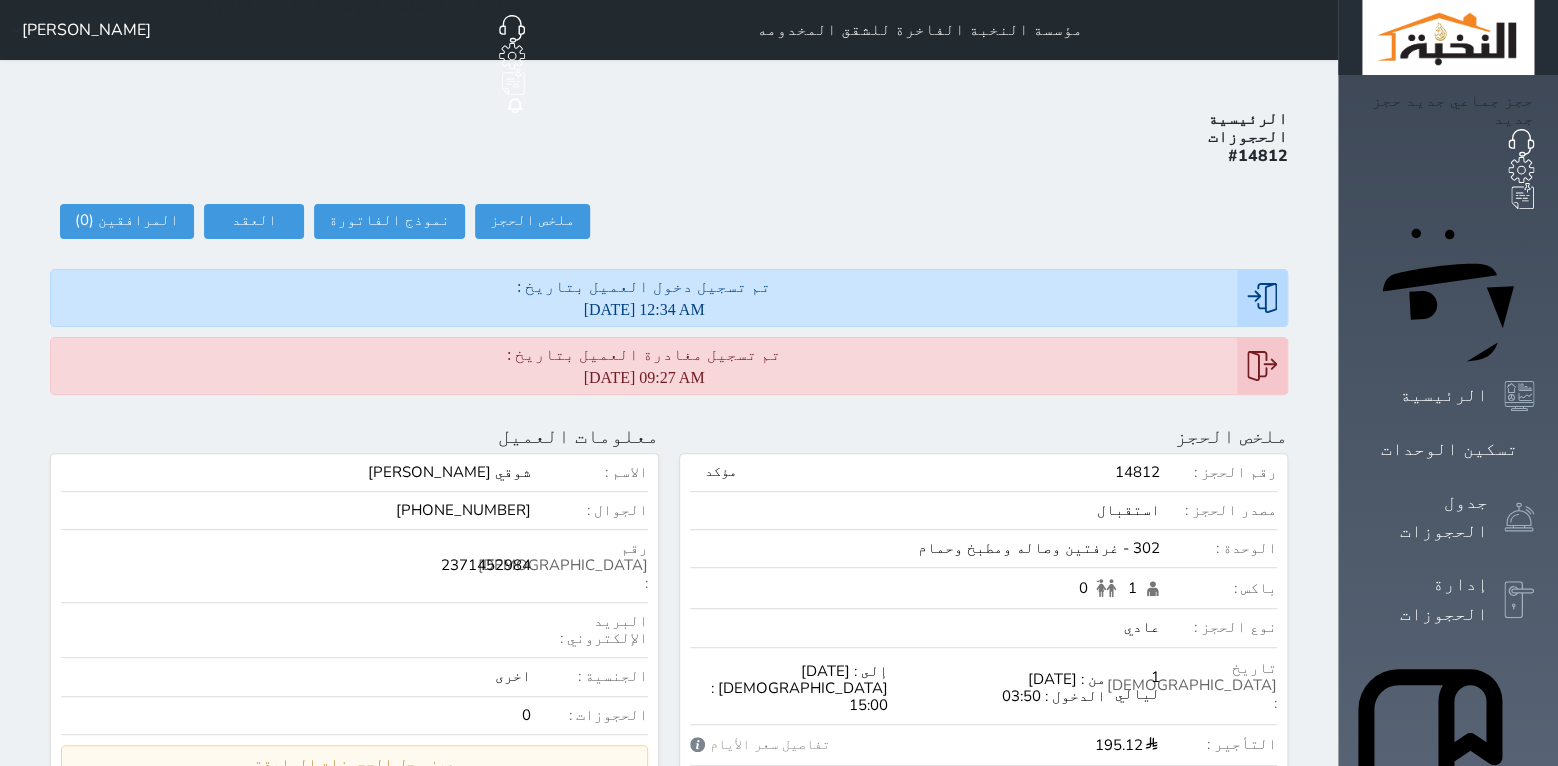 click at bounding box center [1262, 366] 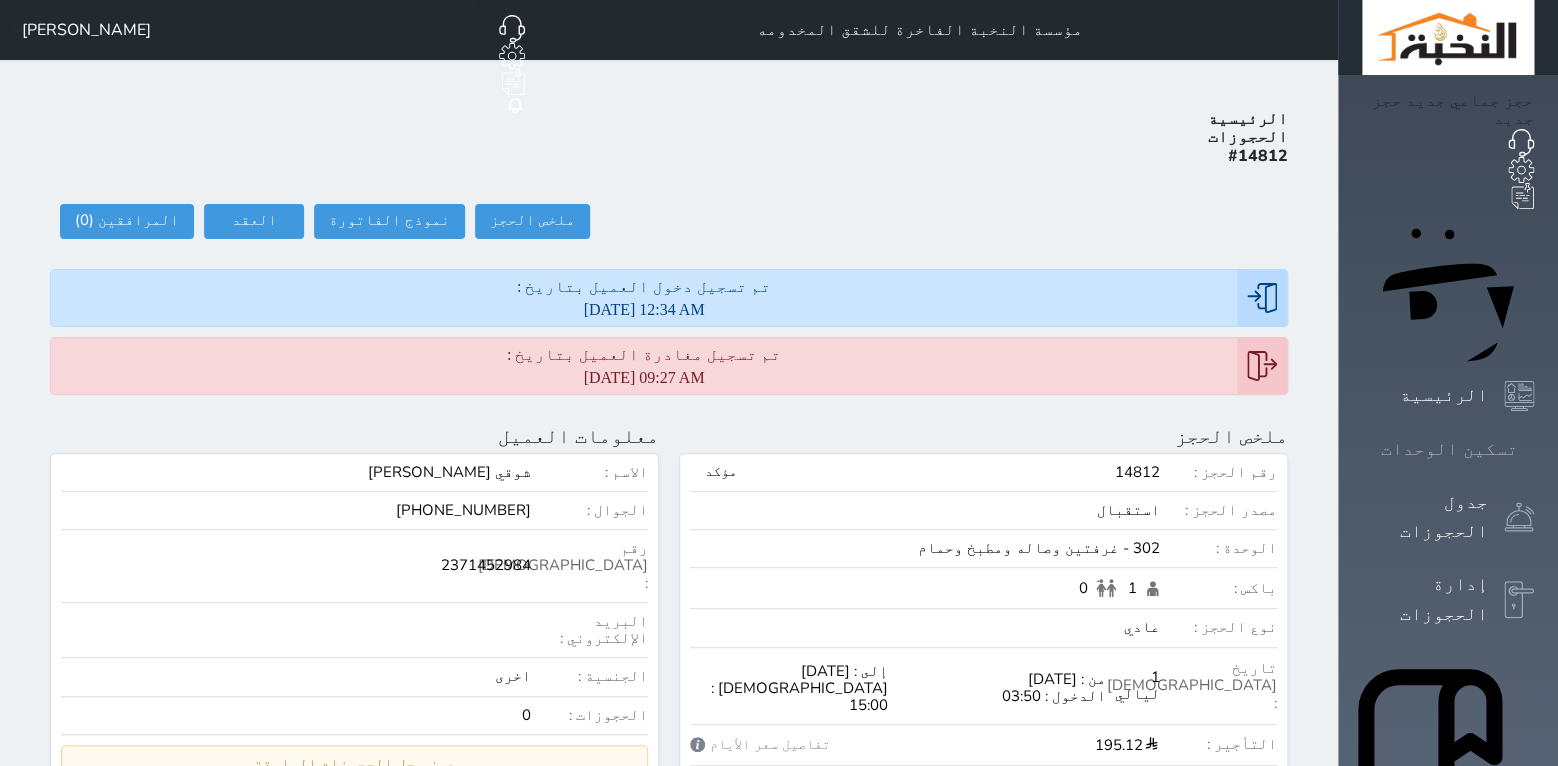 click 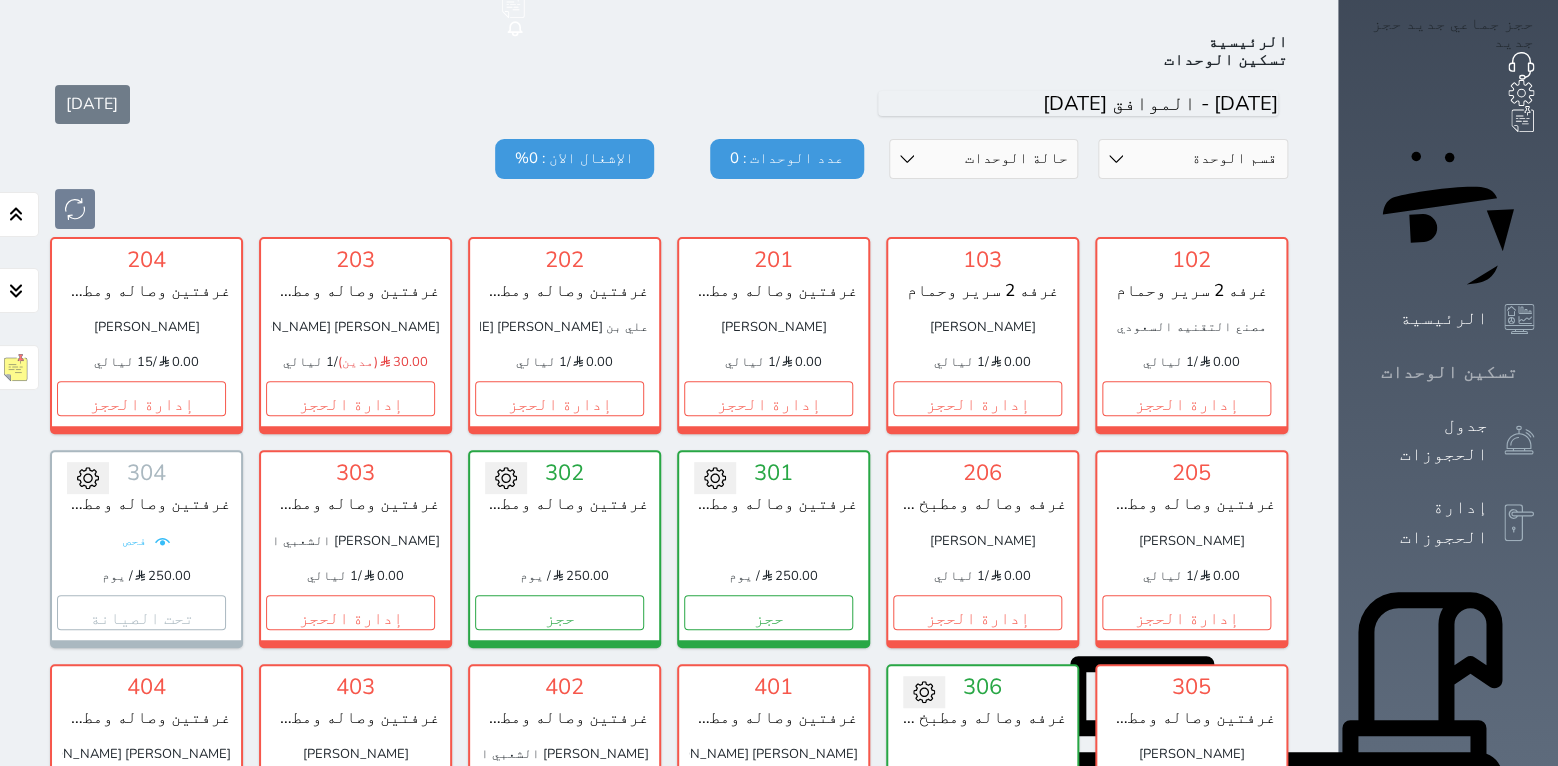 scroll, scrollTop: 78, scrollLeft: 0, axis: vertical 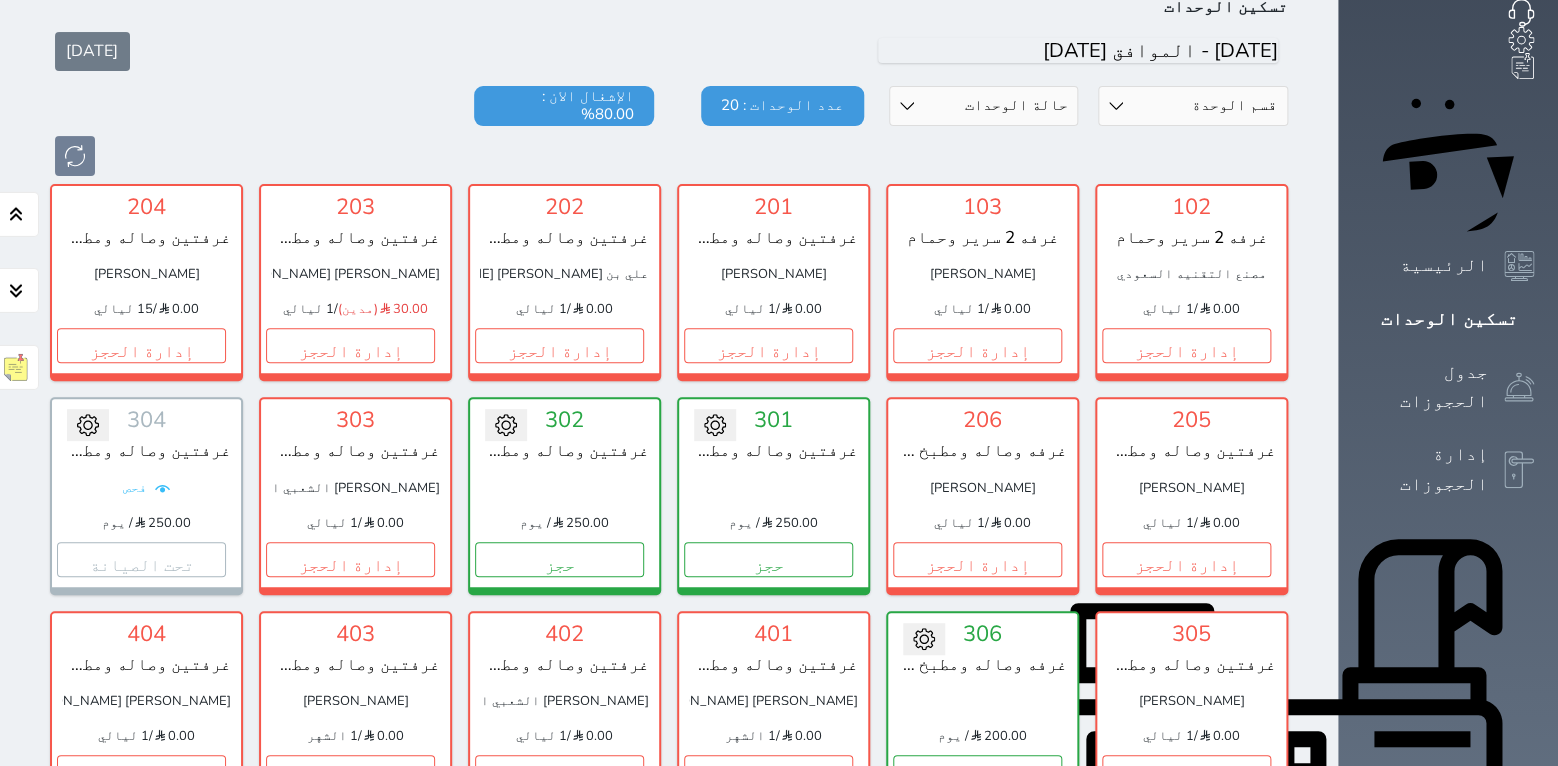 click on "إدارة الحجز" at bounding box center (977, 986) 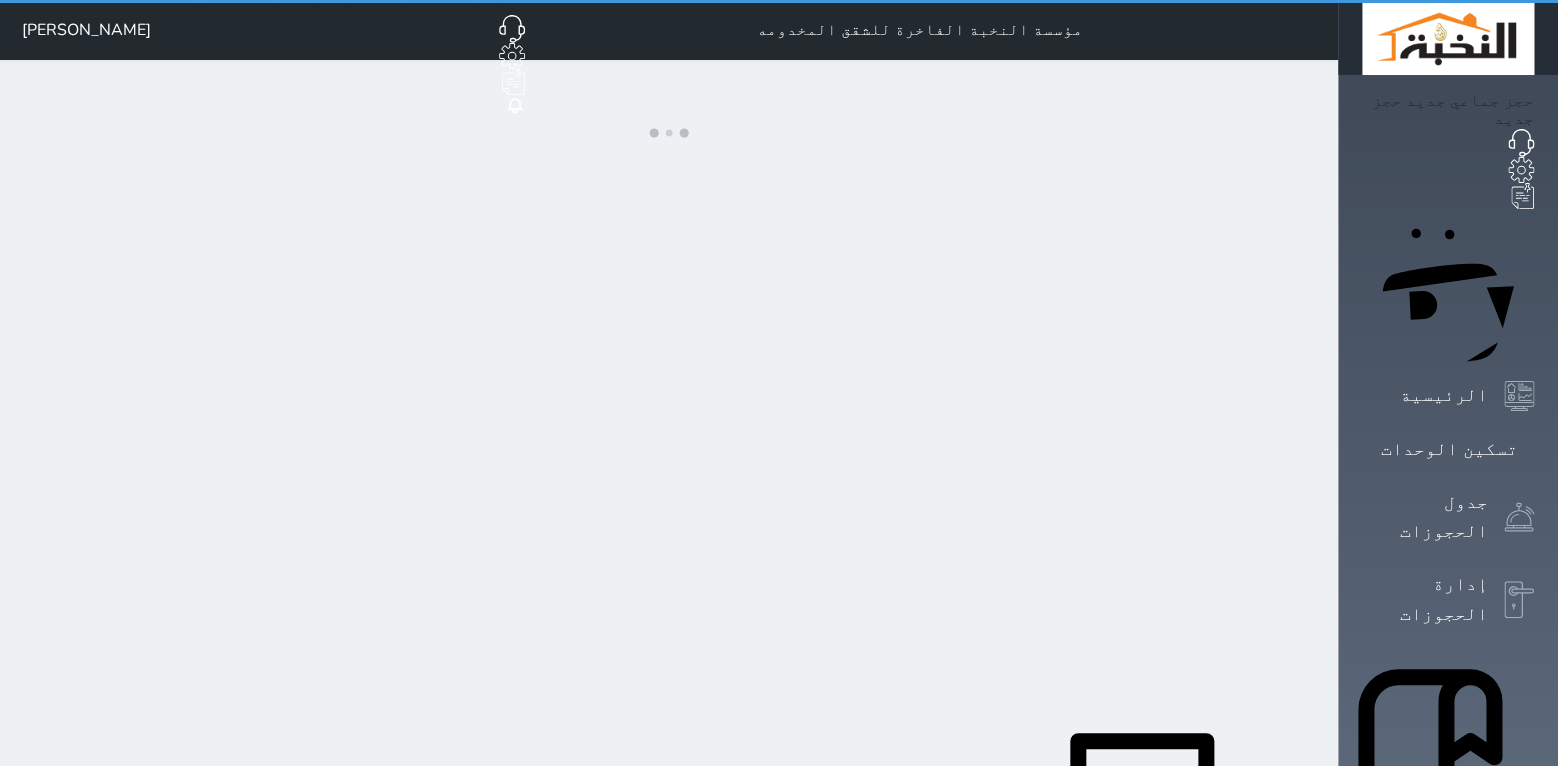 scroll, scrollTop: 0, scrollLeft: 0, axis: both 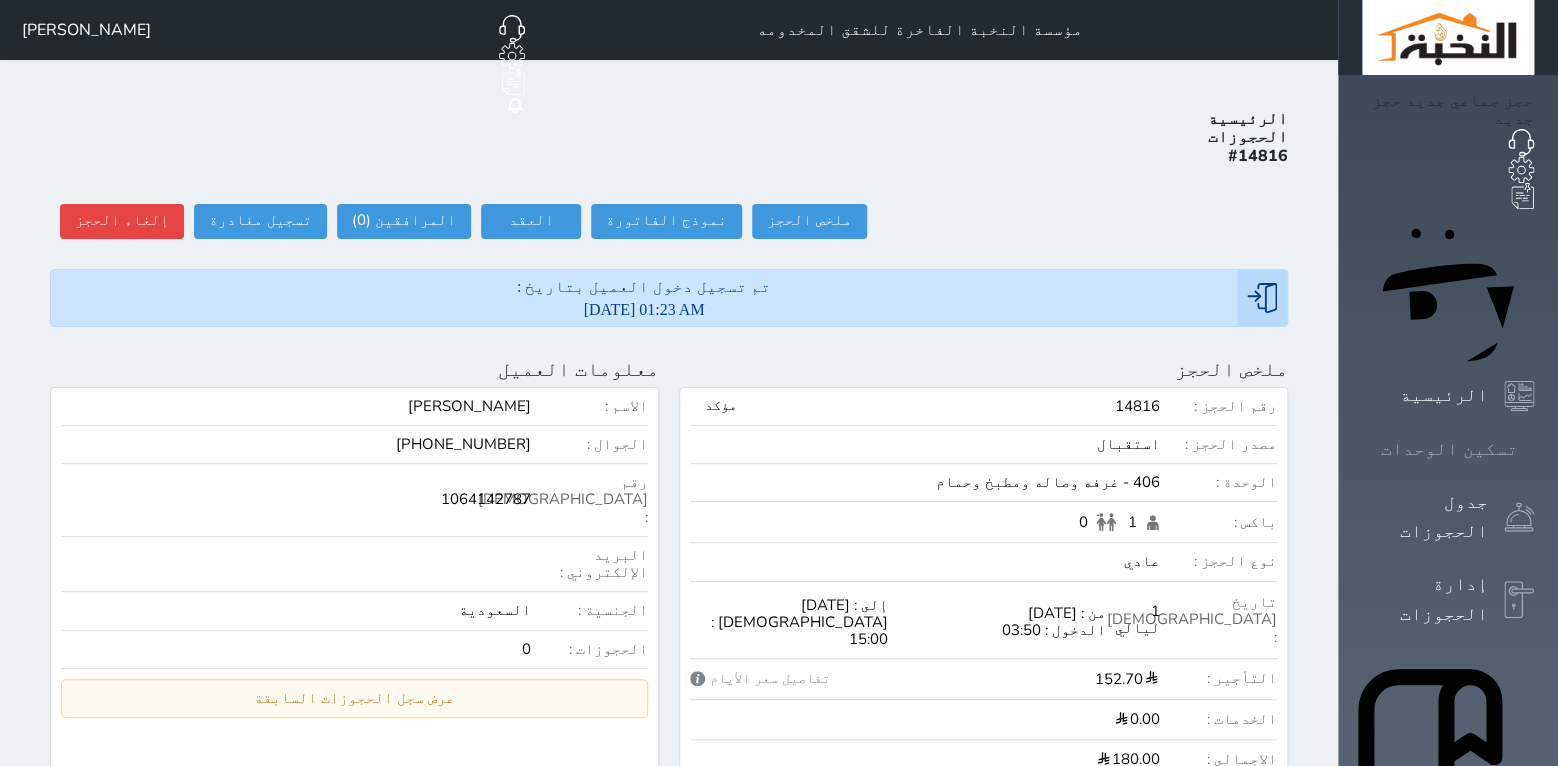 click on "تسكين الوحدات" at bounding box center [1449, 449] 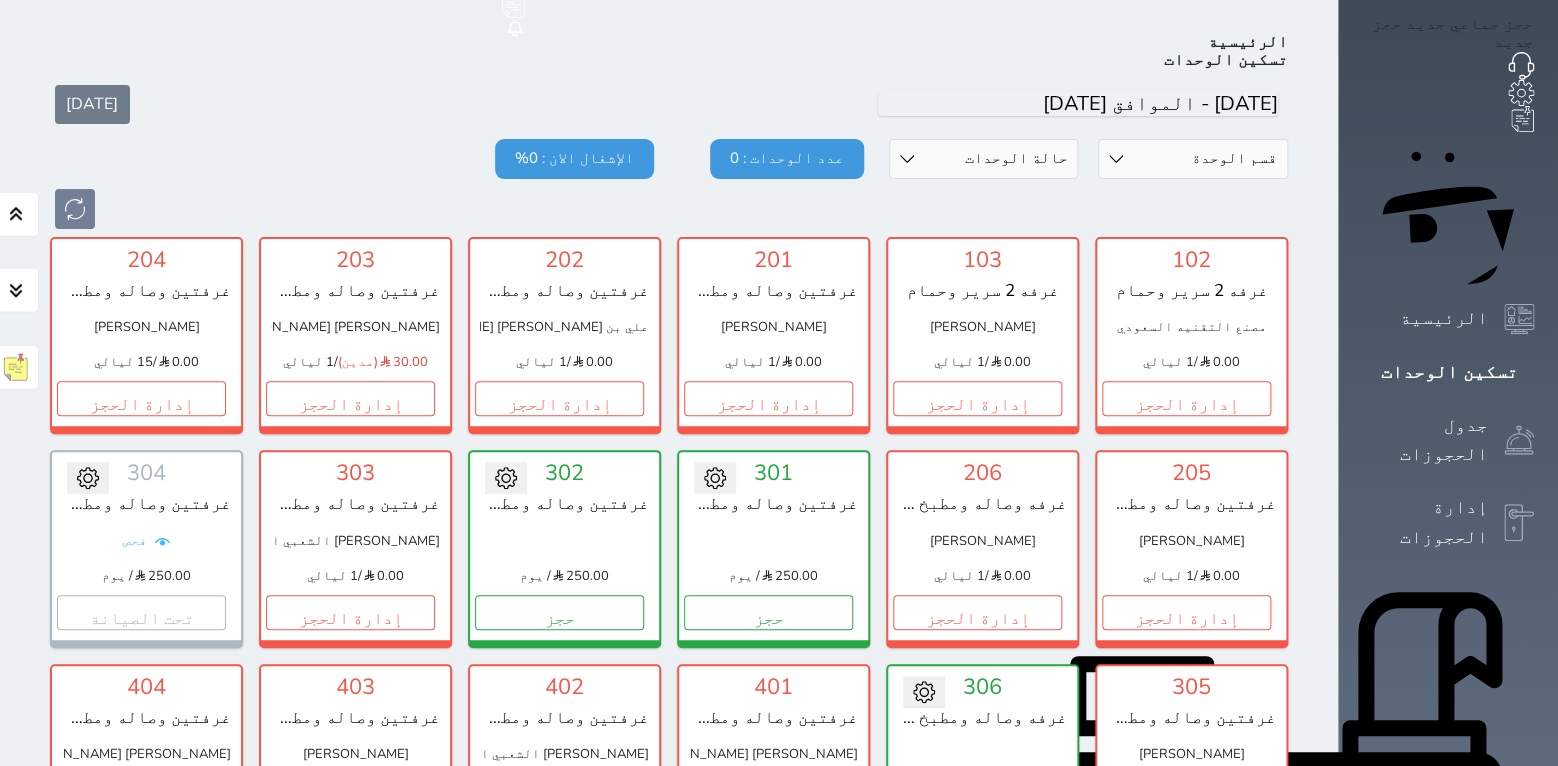 scroll, scrollTop: 78, scrollLeft: 0, axis: vertical 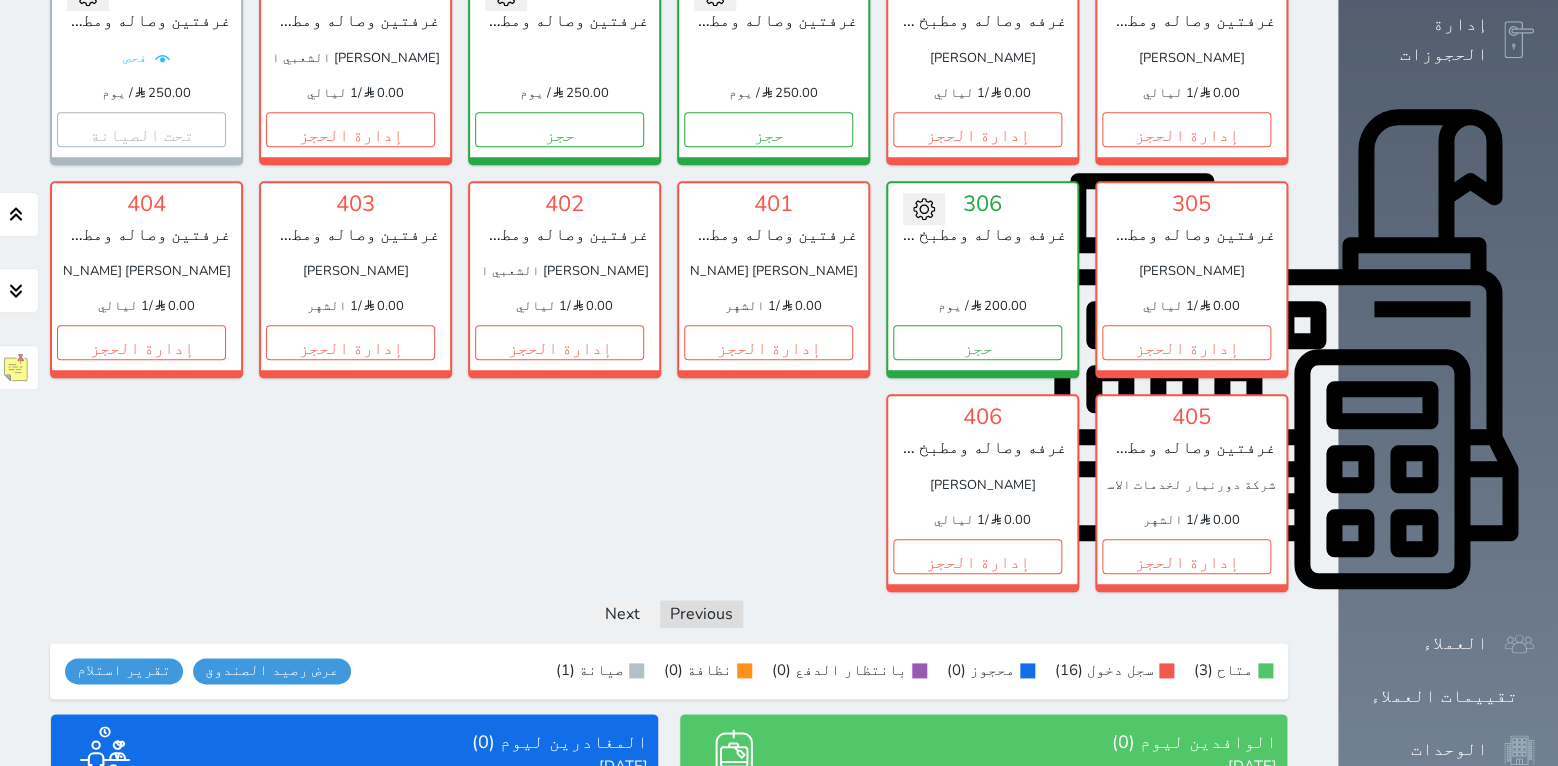 click at bounding box center [73, 816] 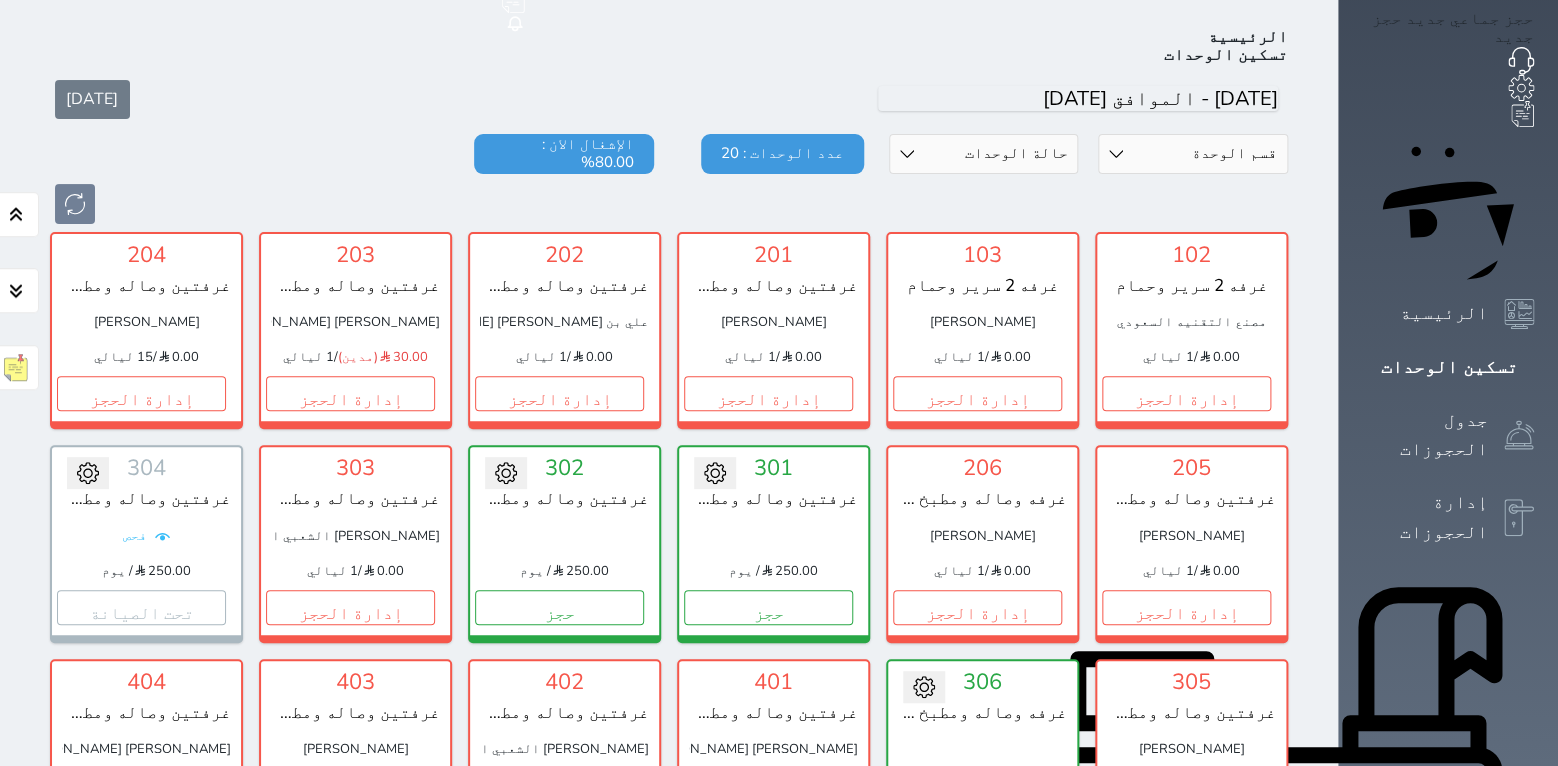scroll, scrollTop: 0, scrollLeft: 0, axis: both 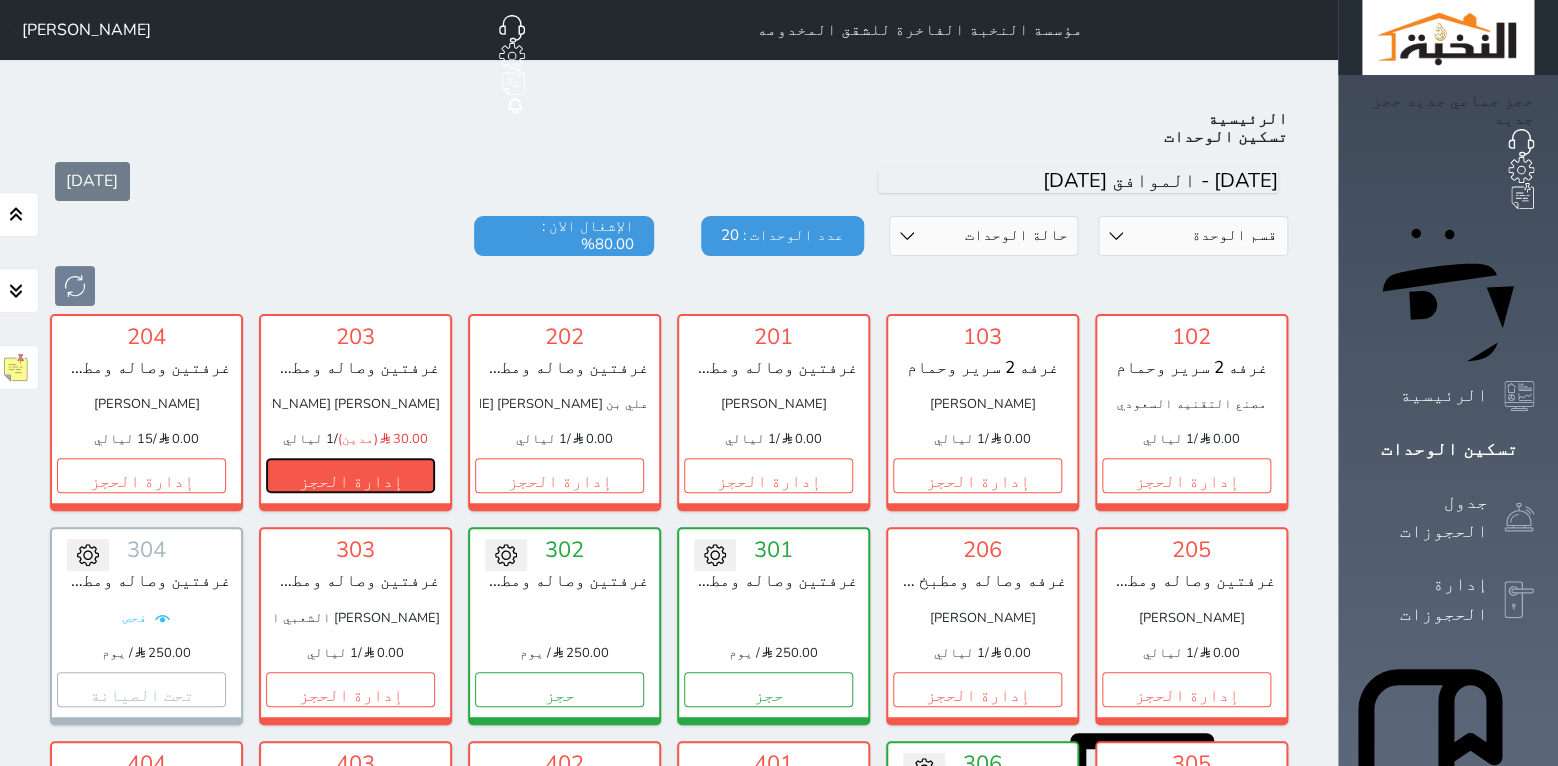 click on "إدارة الحجز" at bounding box center (350, 475) 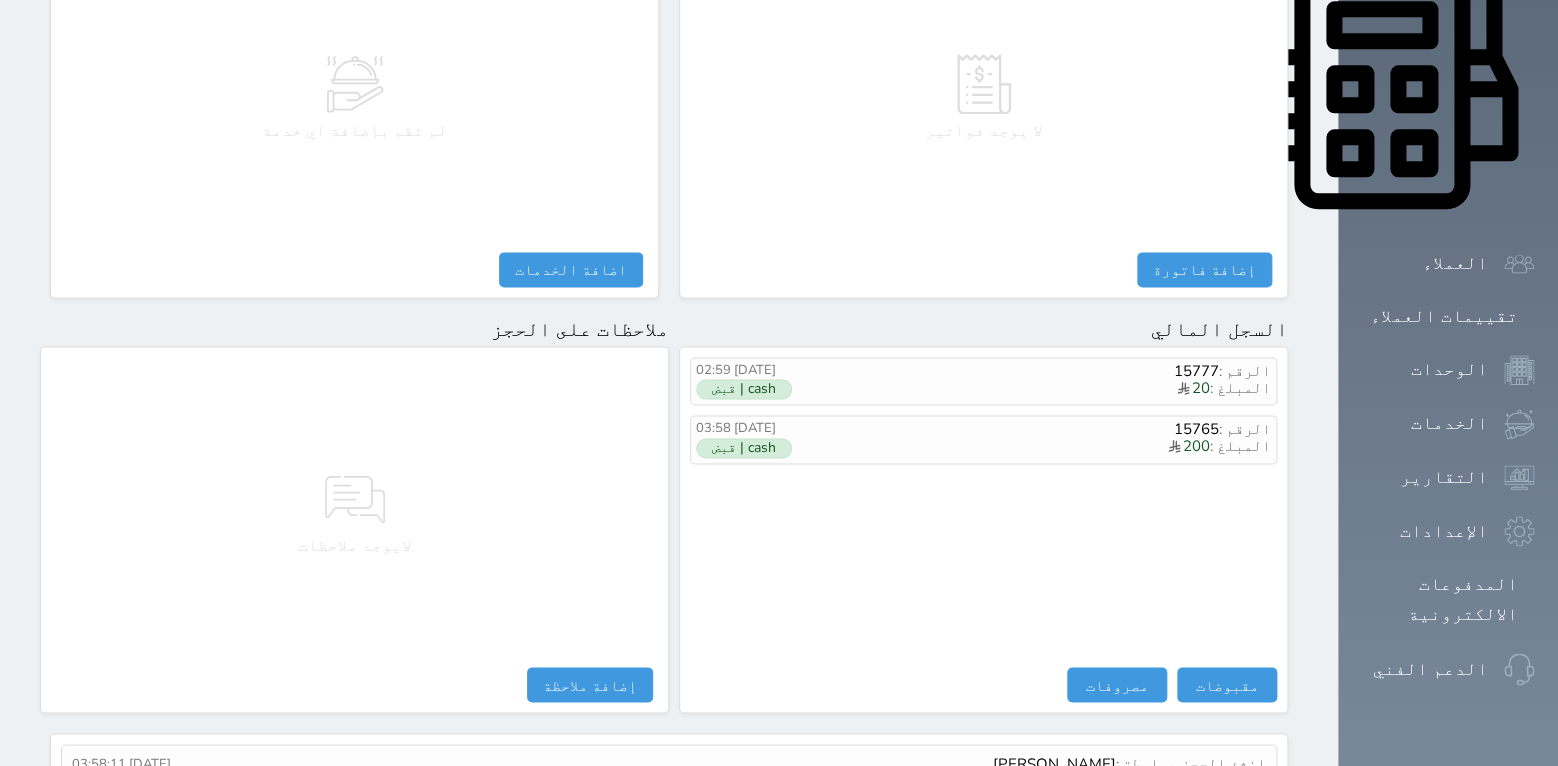 scroll, scrollTop: 1012, scrollLeft: 0, axis: vertical 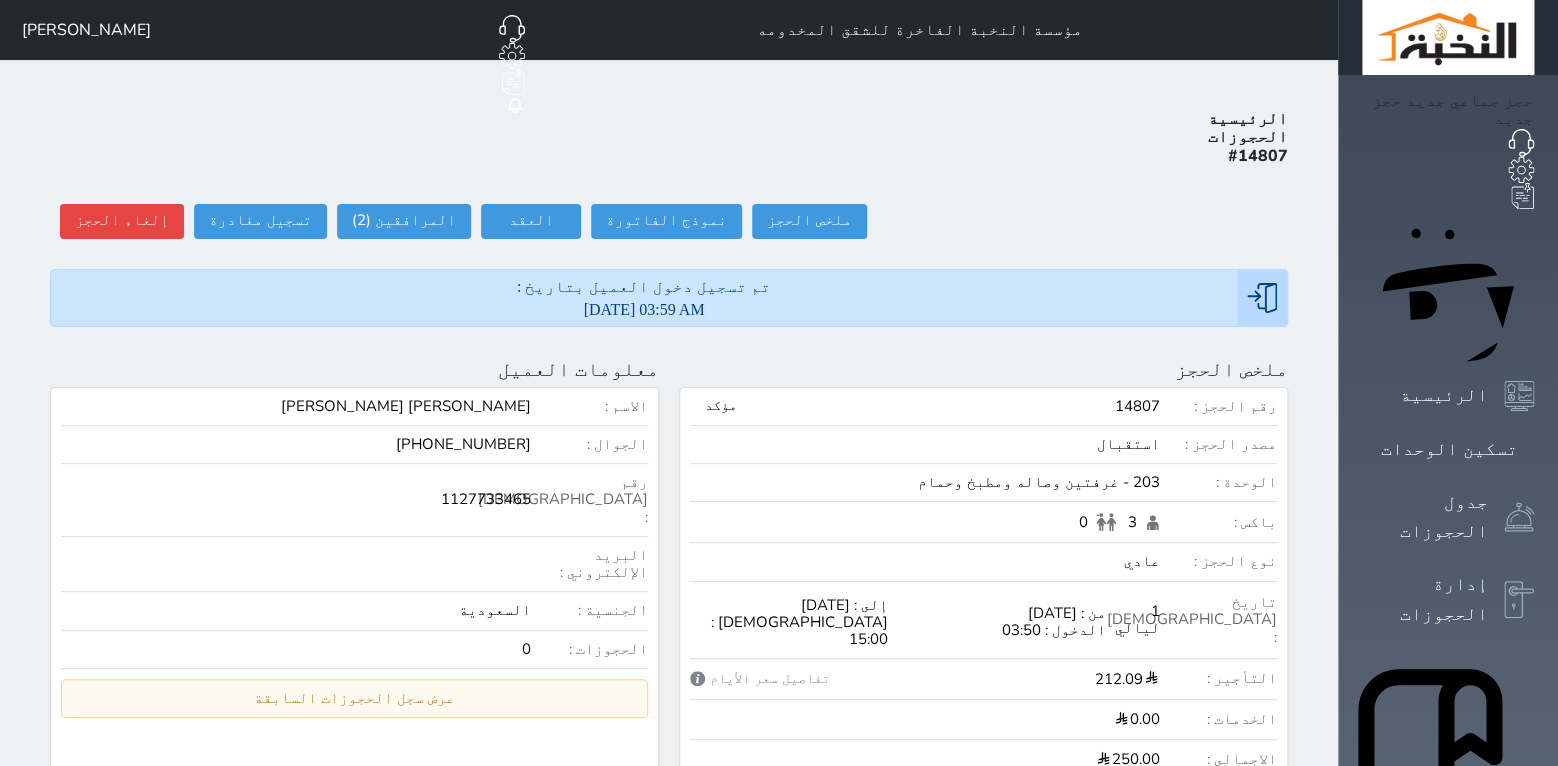 click on "حجز جماعي جديد   حجز جديد             الرئيسية     تسكين الوحدات     جدول الحجوزات     إدارة الحجوزات     POS       العملاء     تقييمات العملاء     الوحدات     الخدمات     التقارير     الإعدادات                                 المدفوعات الالكترونية     الدعم الفني" at bounding box center [1448, 940] 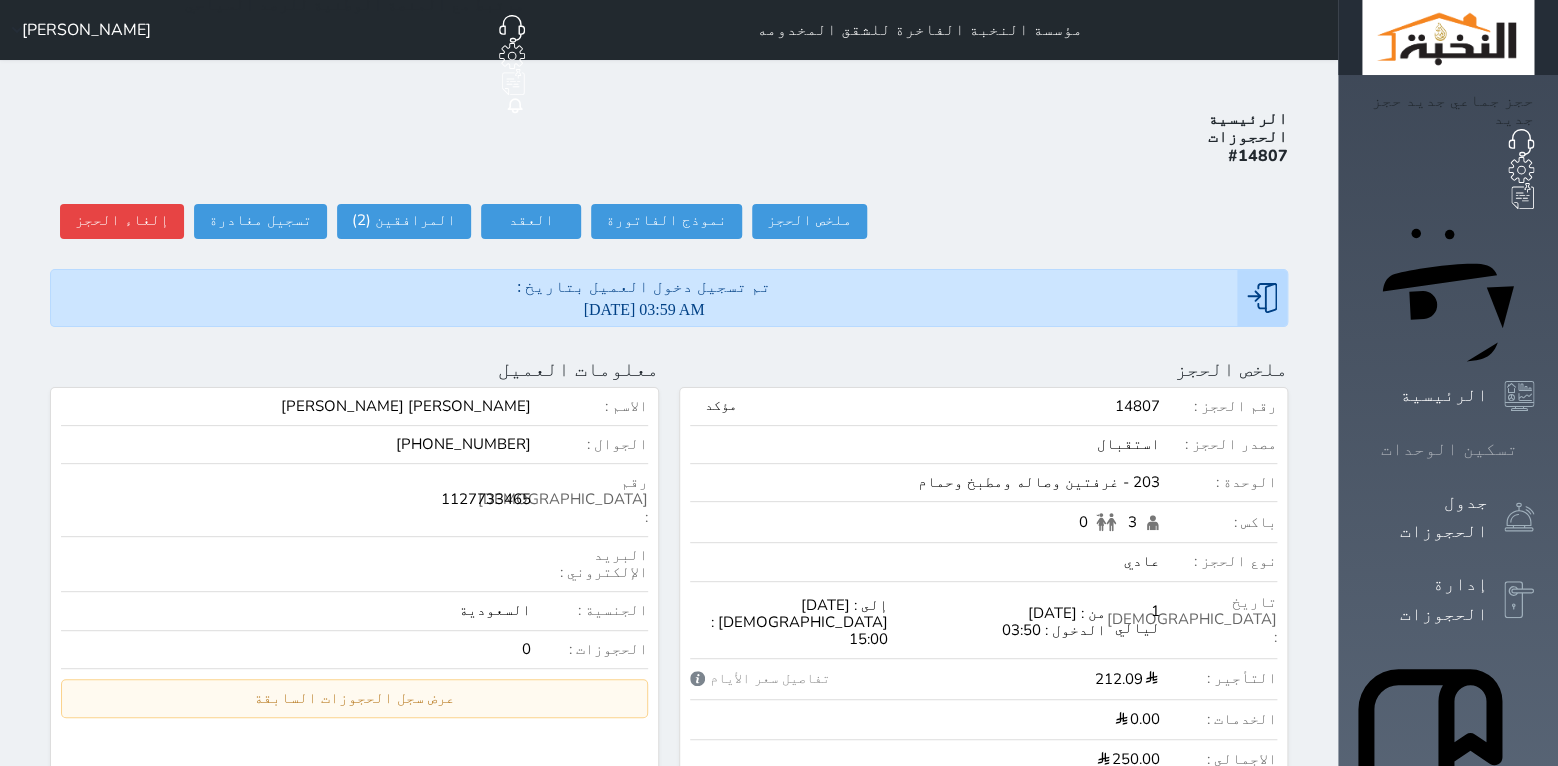 click 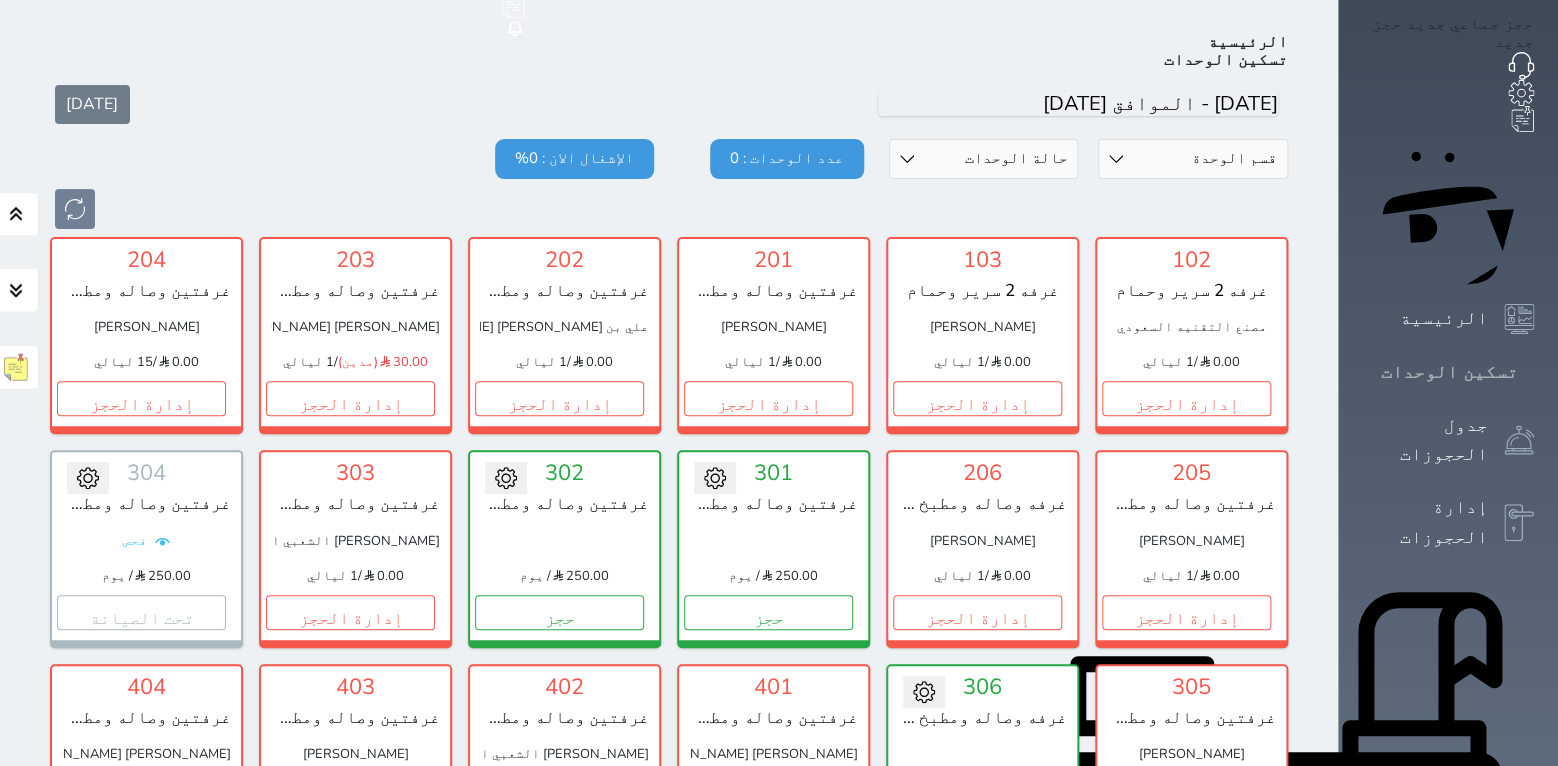 scroll, scrollTop: 78, scrollLeft: 0, axis: vertical 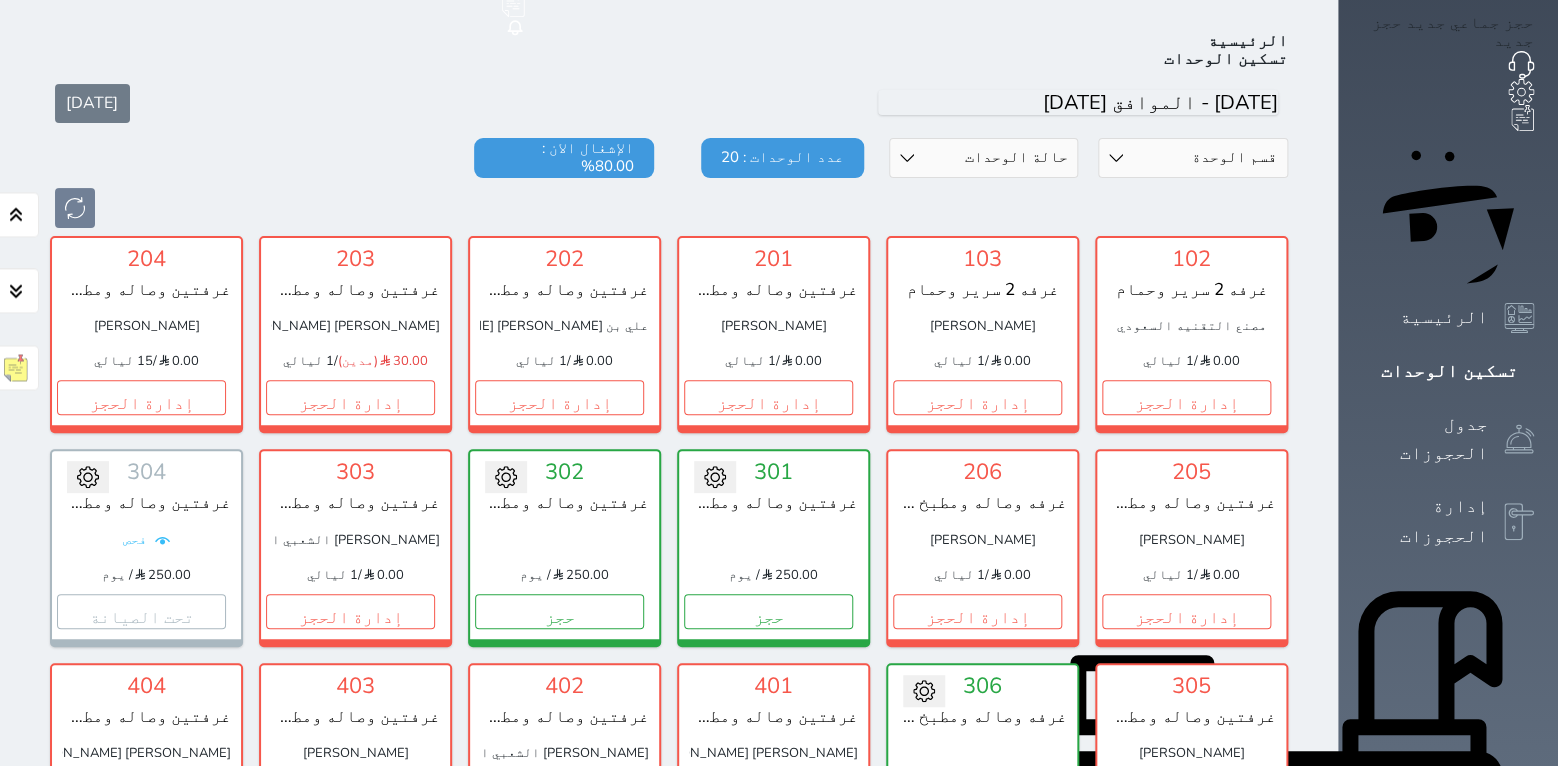 click at bounding box center (669, 208) 